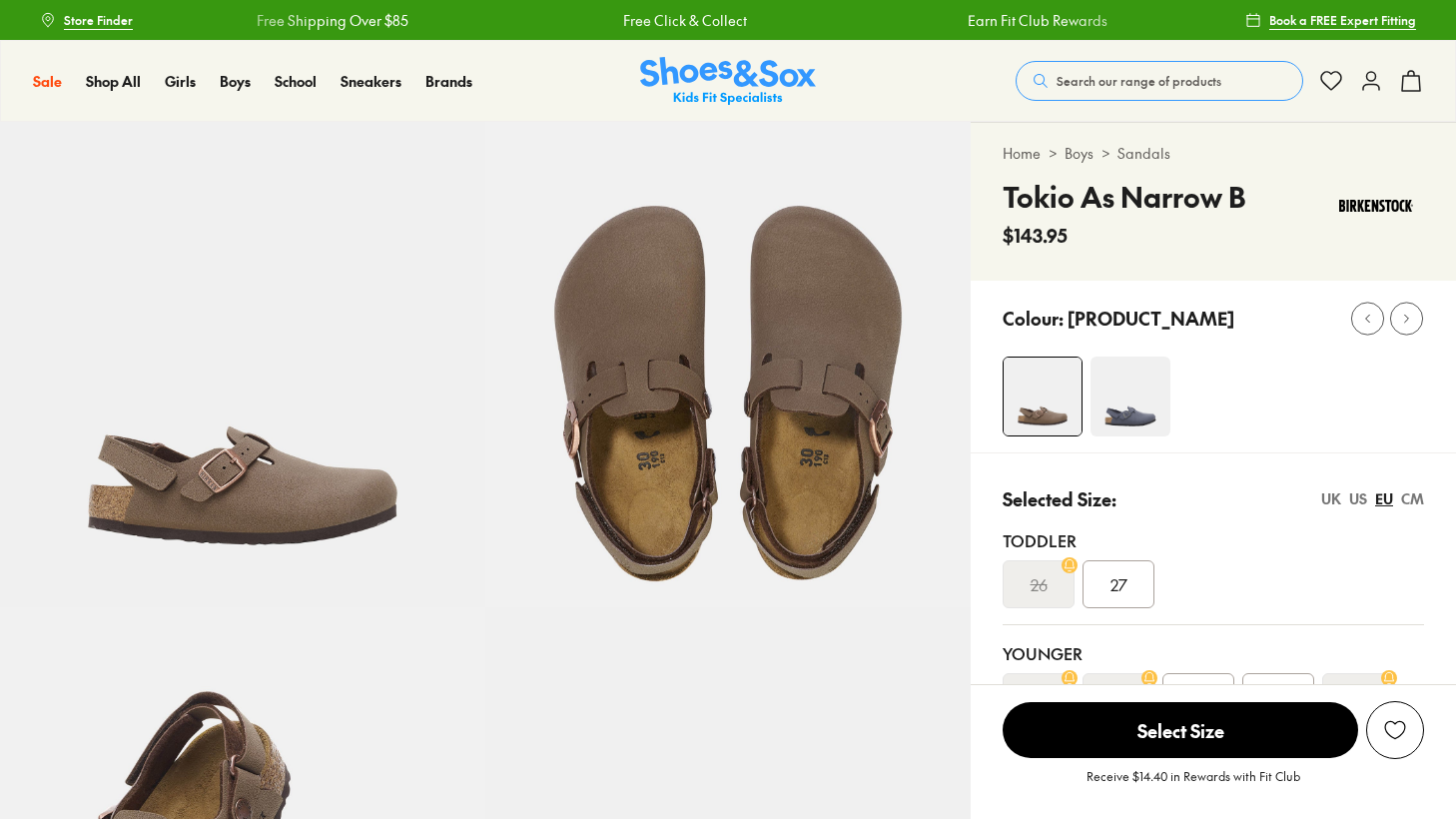 scroll, scrollTop: 0, scrollLeft: 0, axis: both 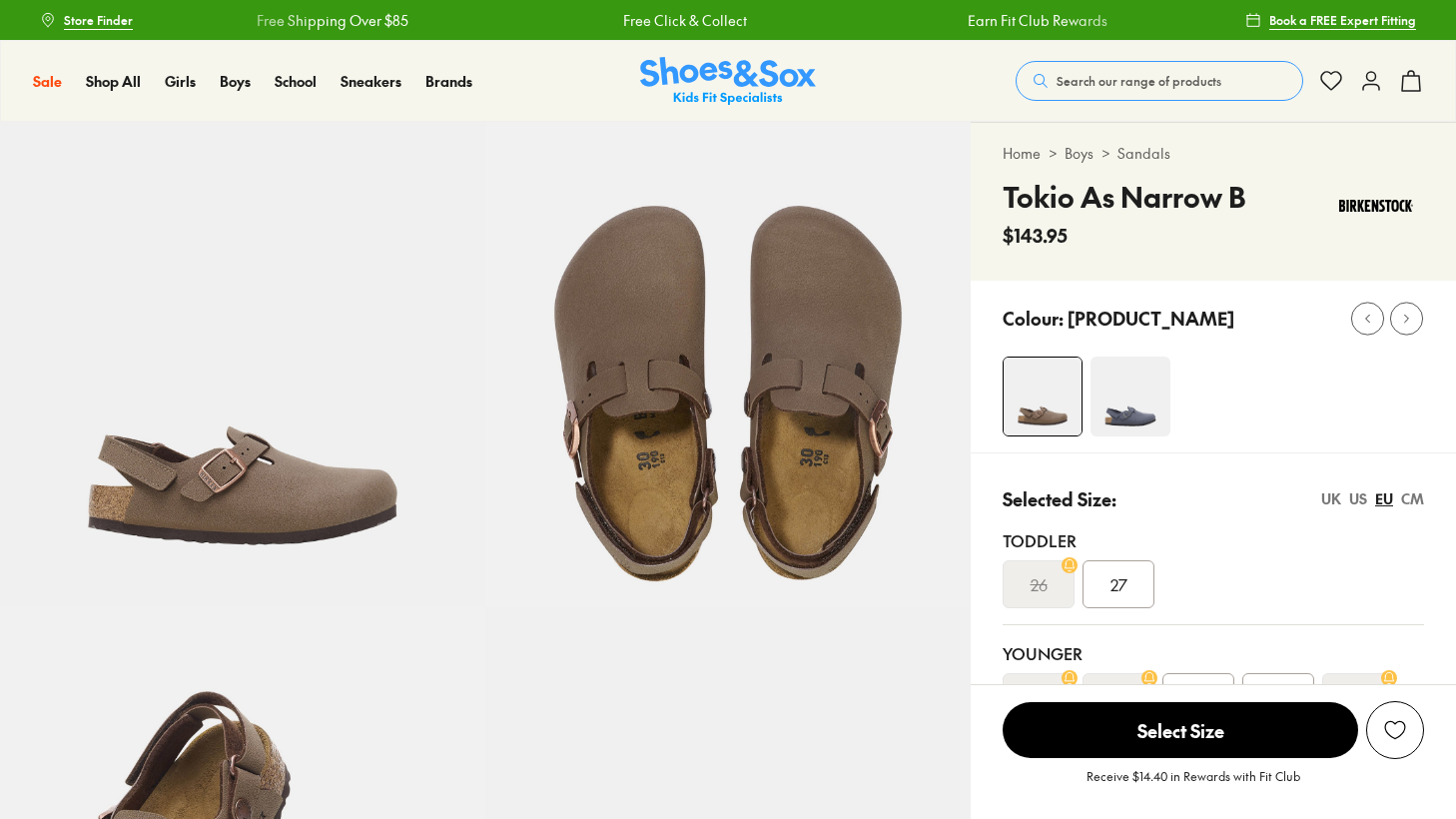 select on "*" 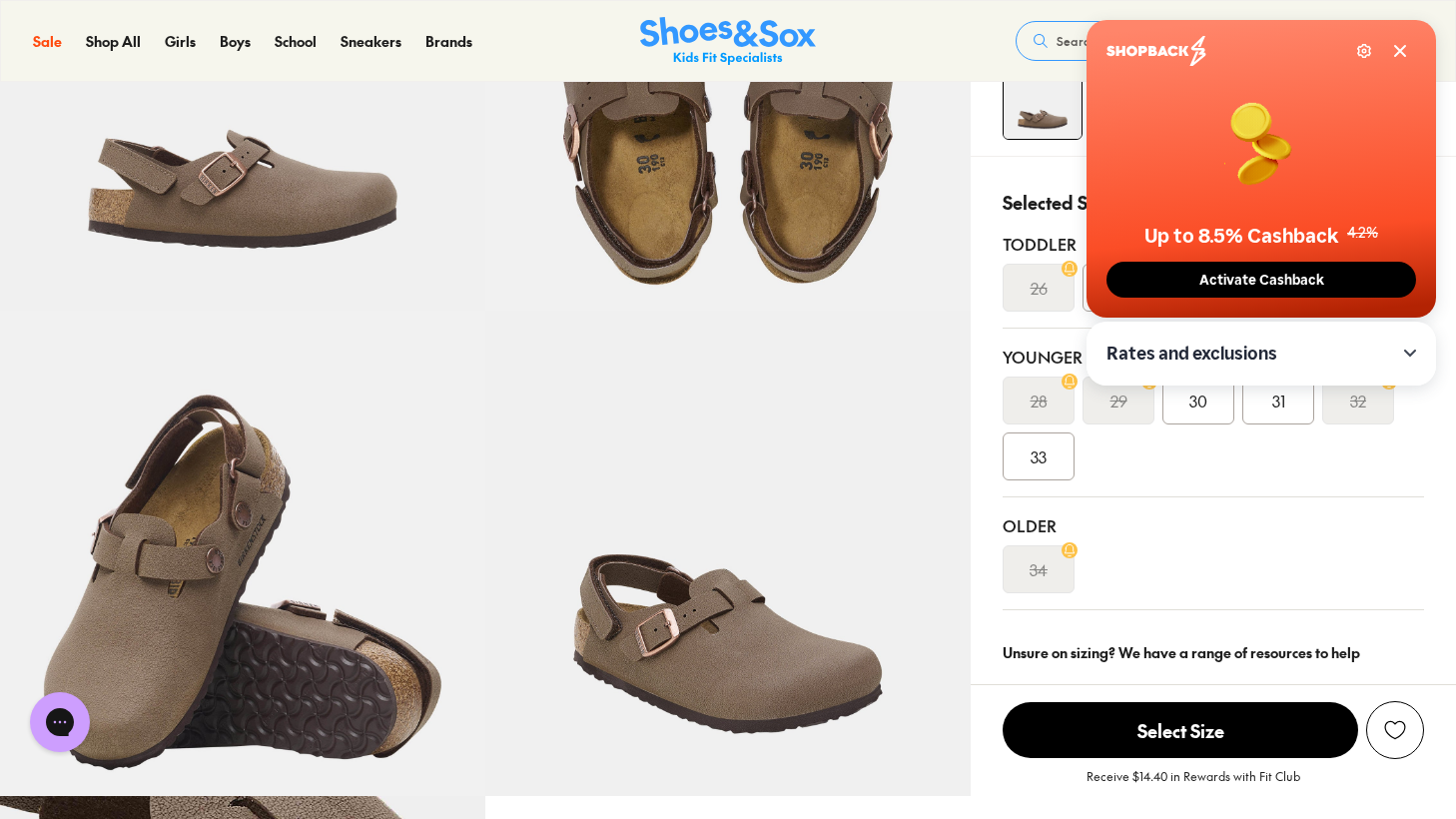scroll, scrollTop: 0, scrollLeft: 0, axis: both 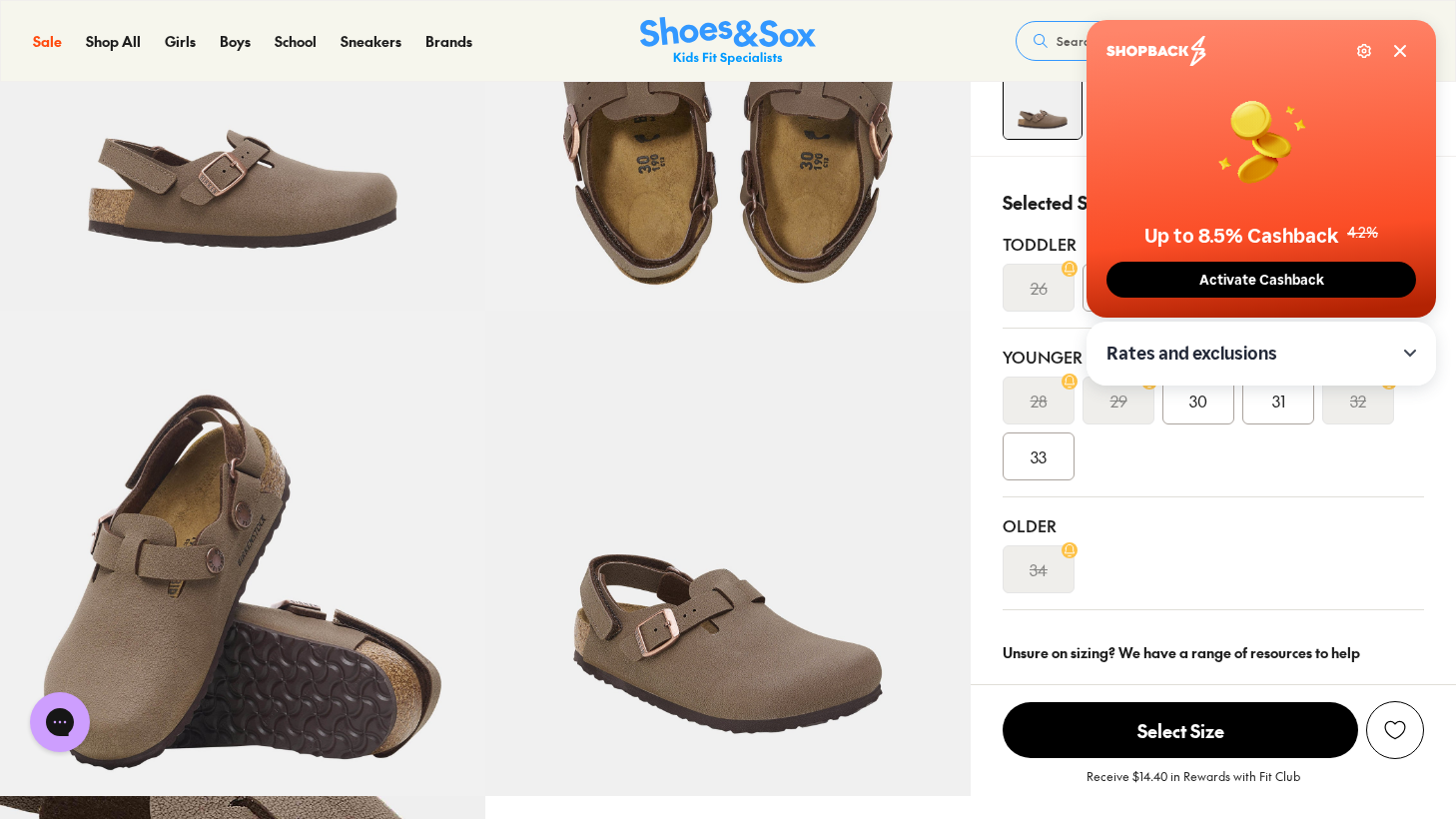 click 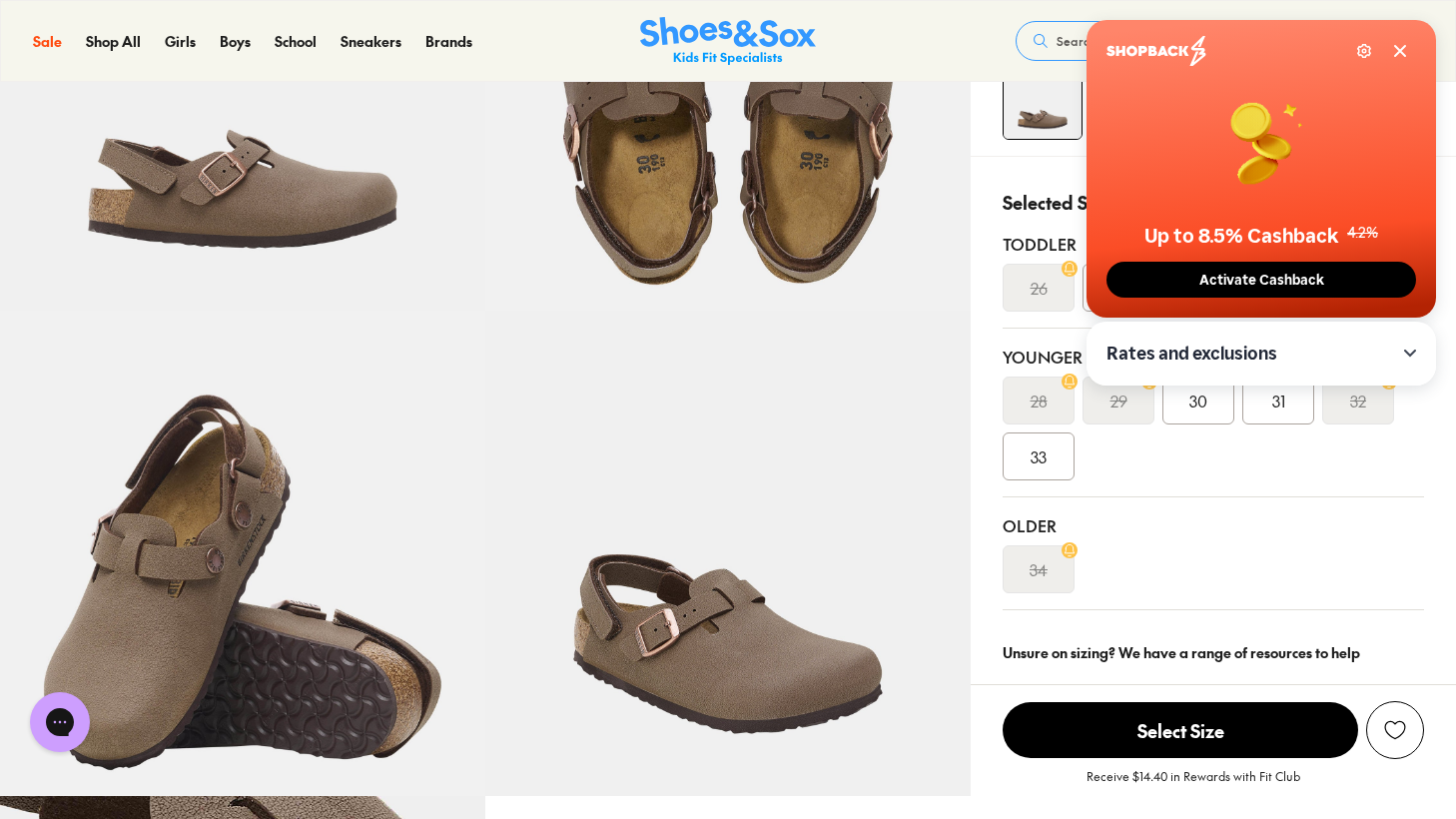 scroll, scrollTop: 0, scrollLeft: 0, axis: both 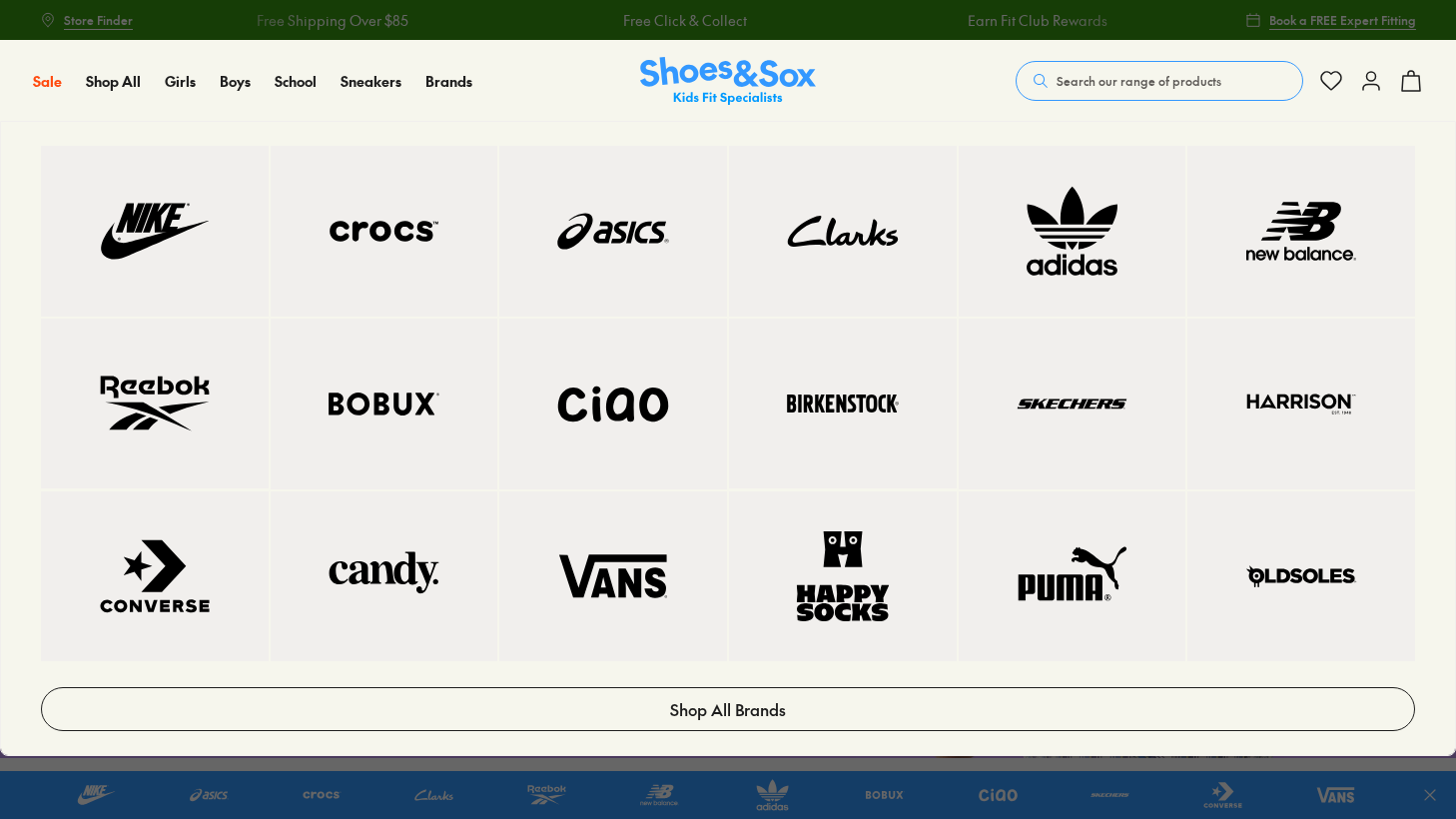 click at bounding box center (843, 404) 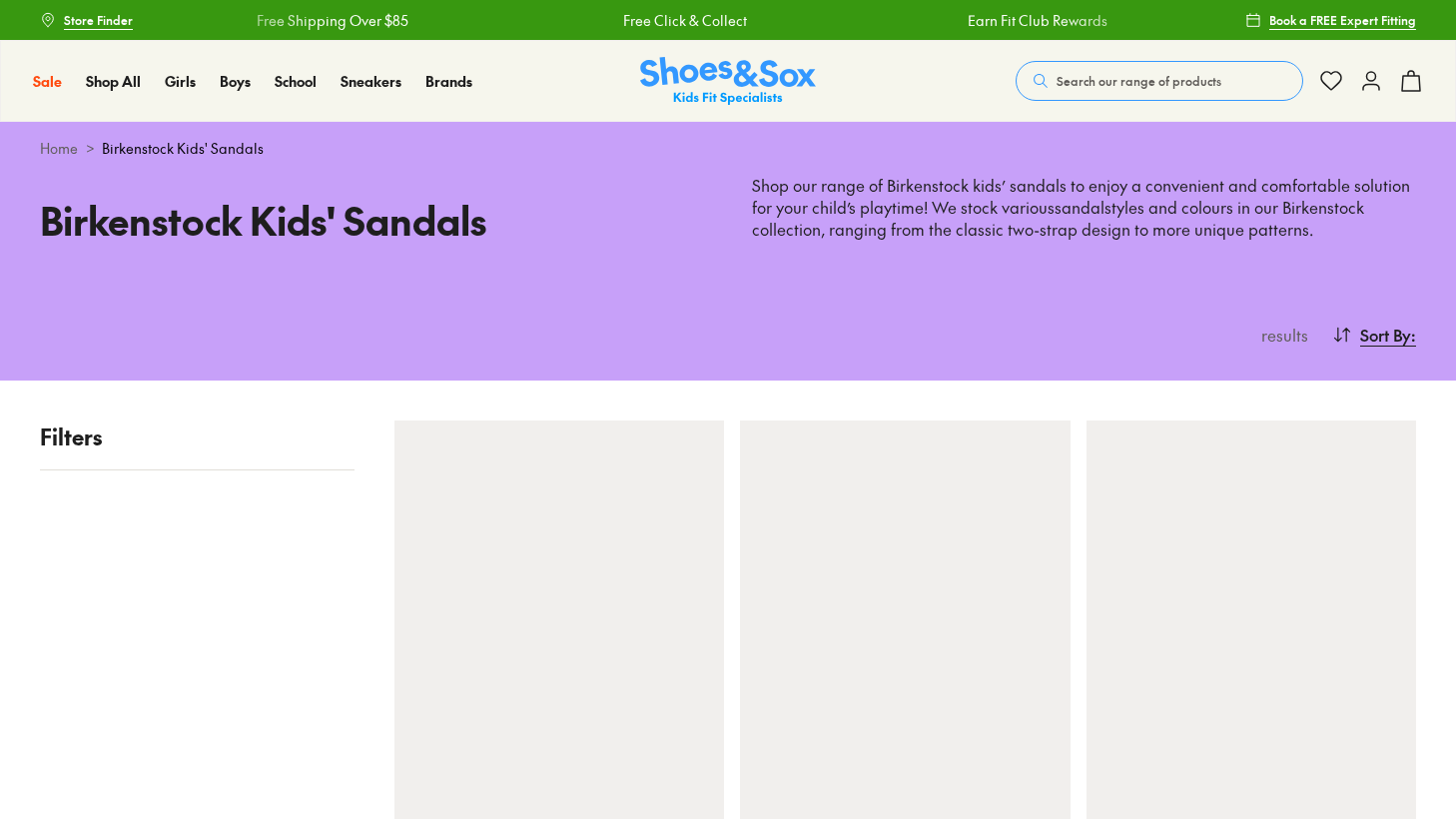 scroll, scrollTop: 0, scrollLeft: 0, axis: both 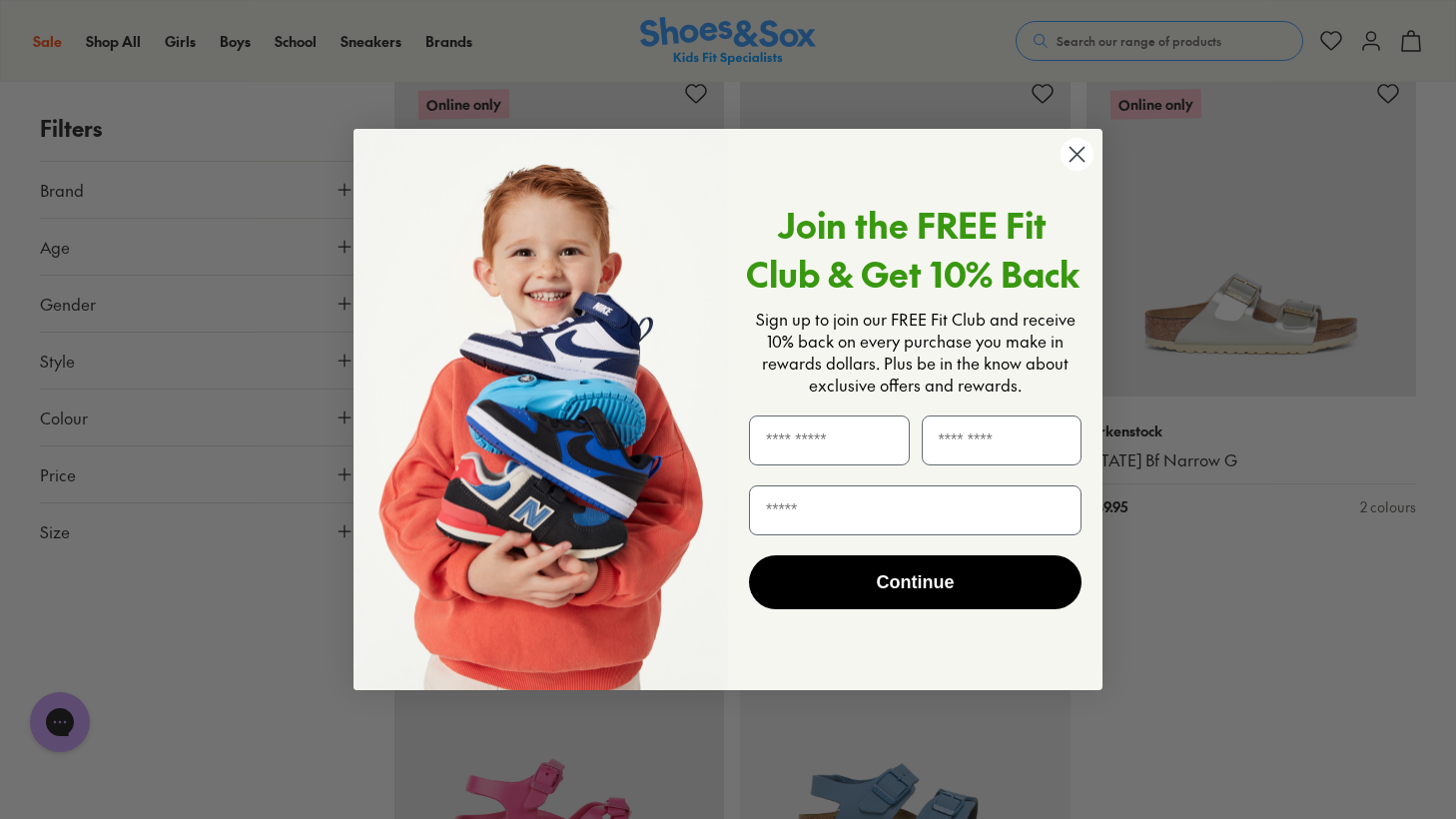 click 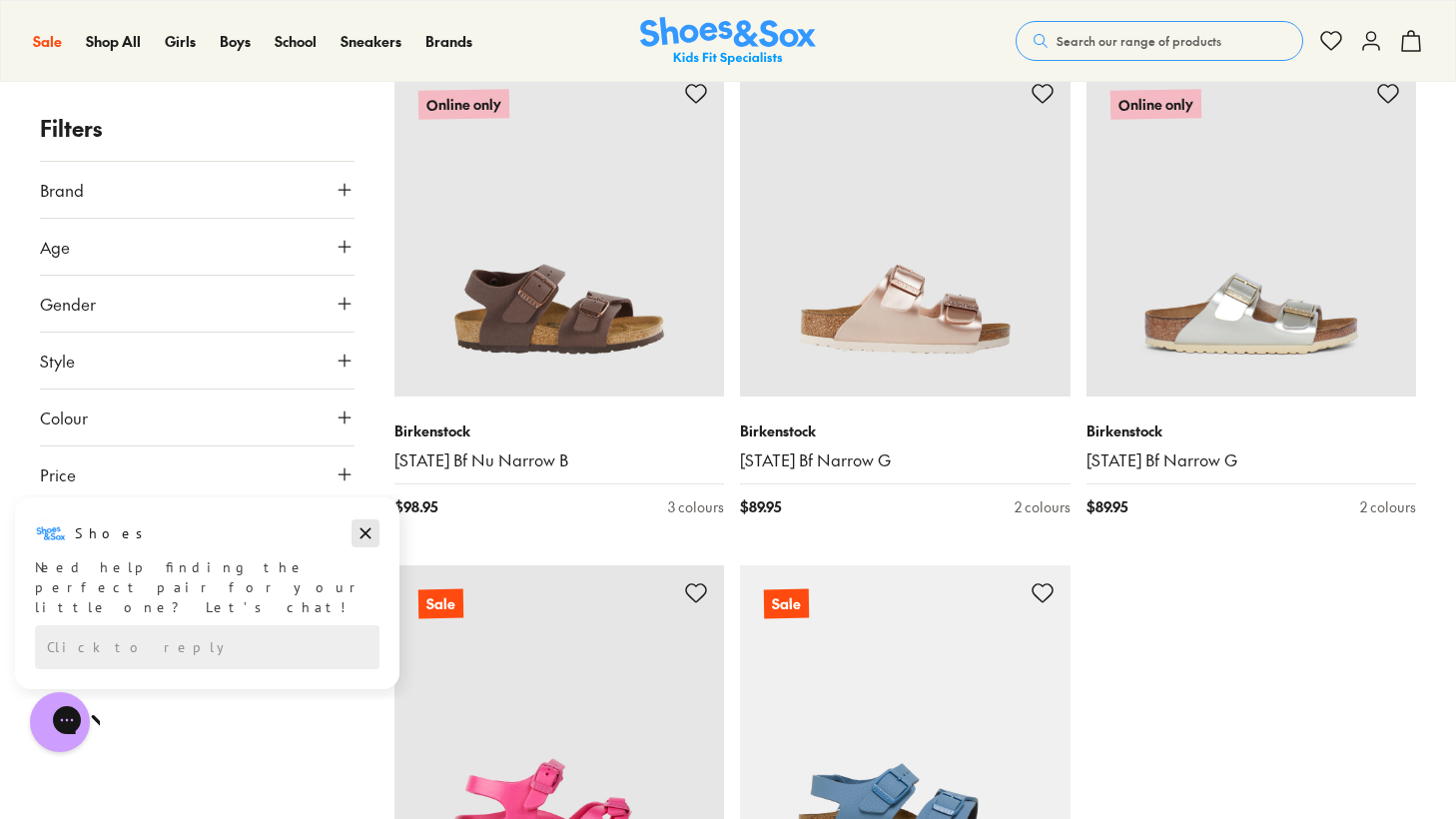 click at bounding box center (365, 533) 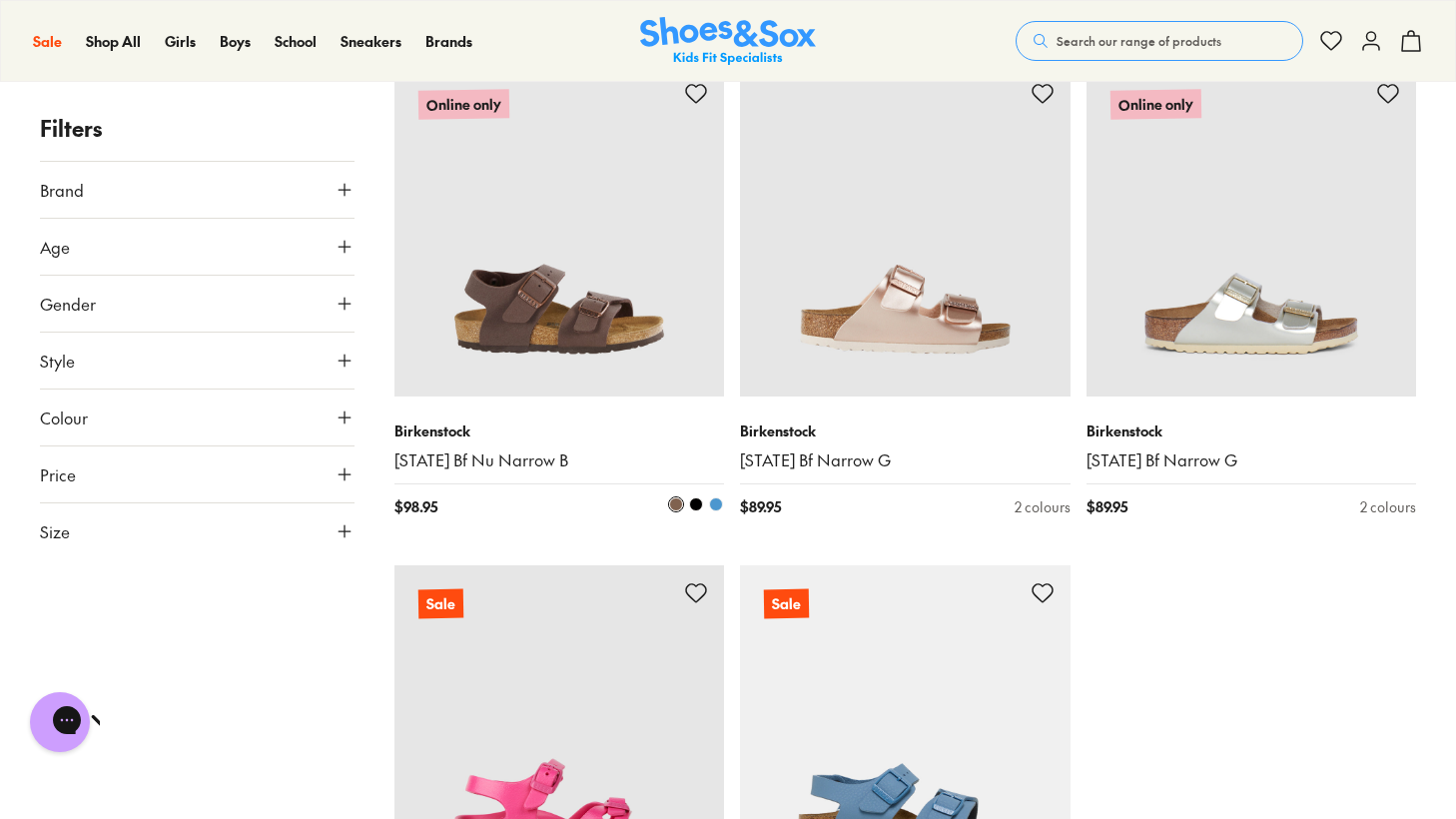click at bounding box center [559, 231] 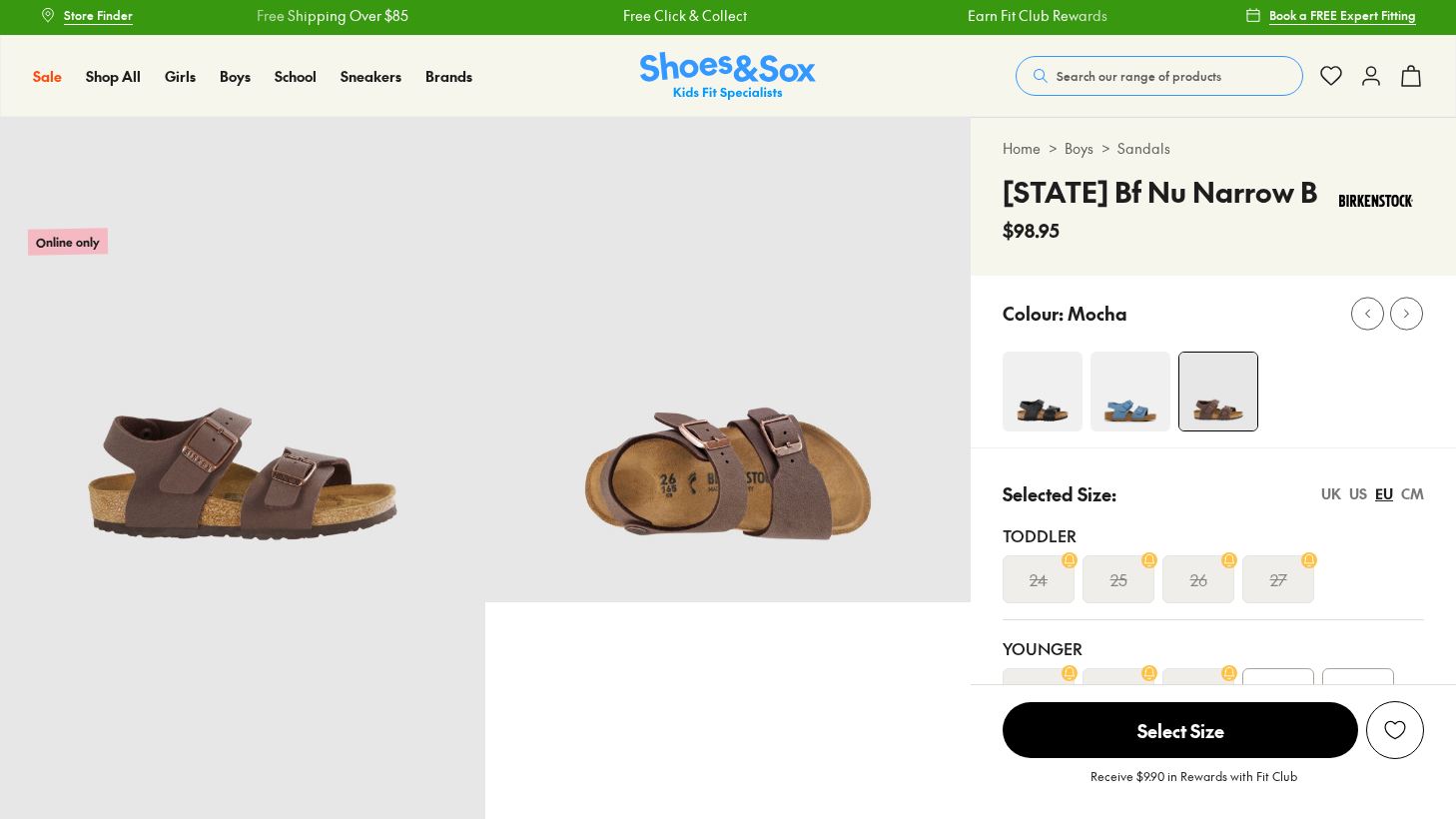 scroll, scrollTop: 5, scrollLeft: 0, axis: vertical 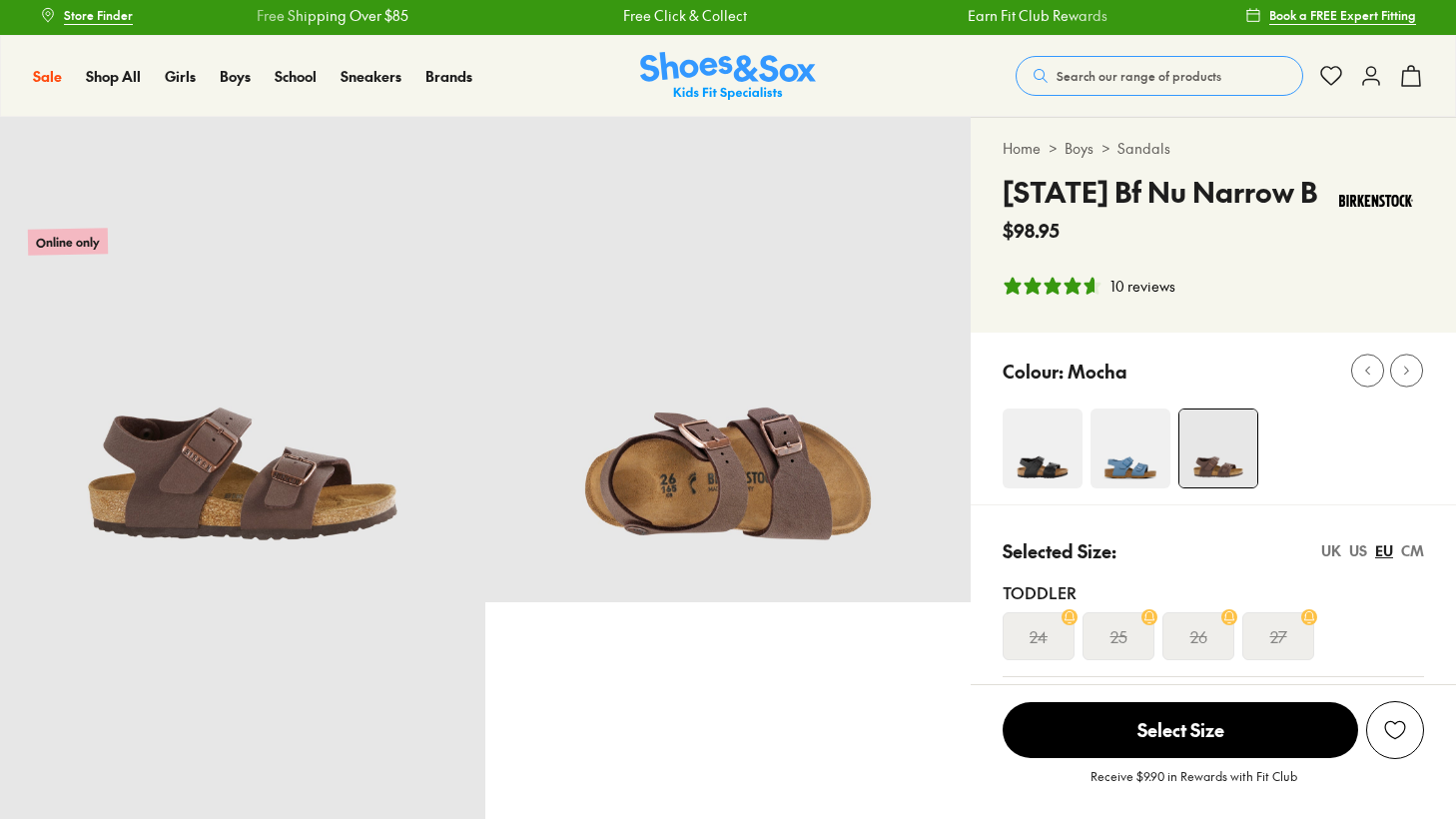 select on "*" 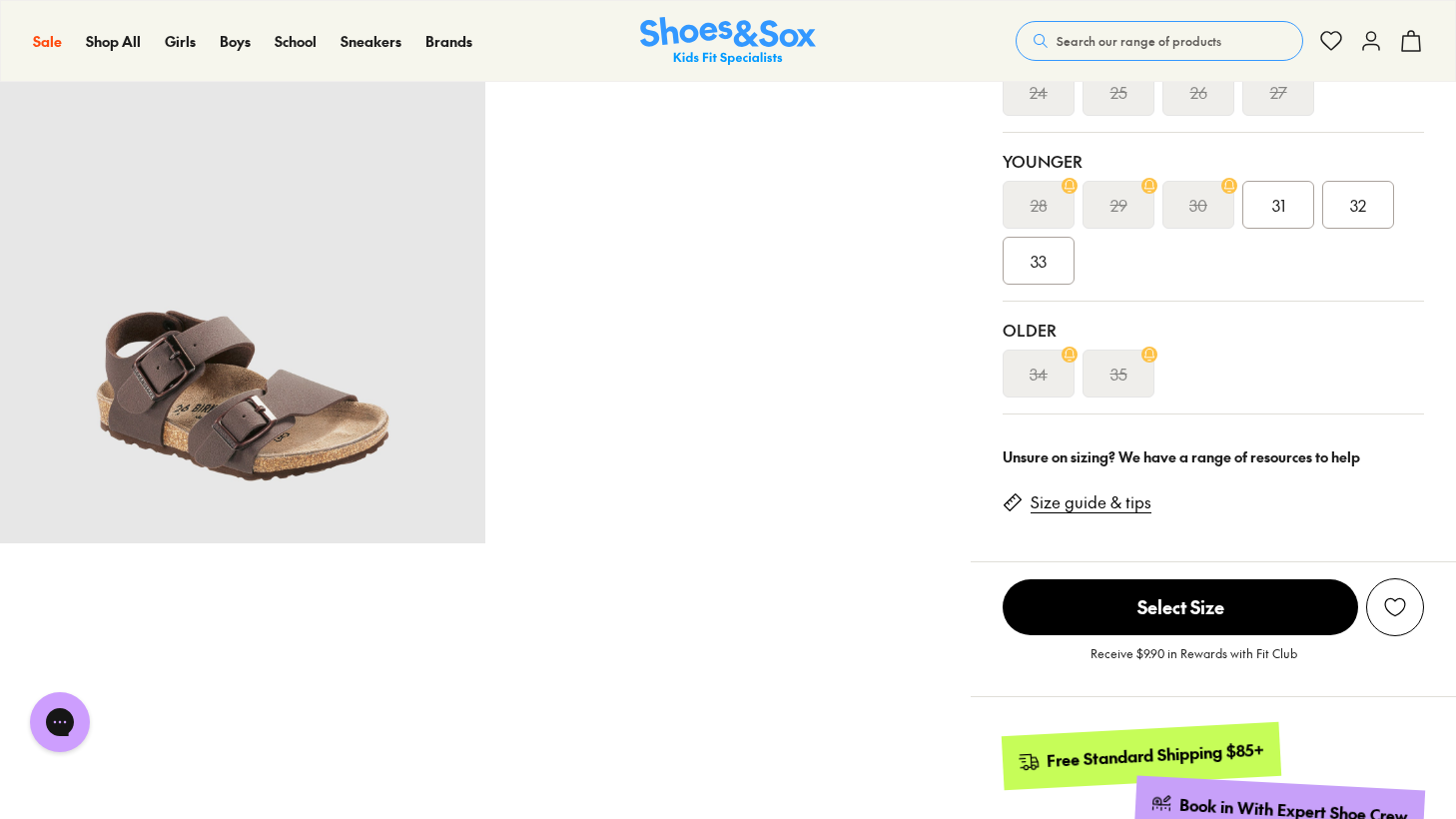 scroll, scrollTop: 0, scrollLeft: 0, axis: both 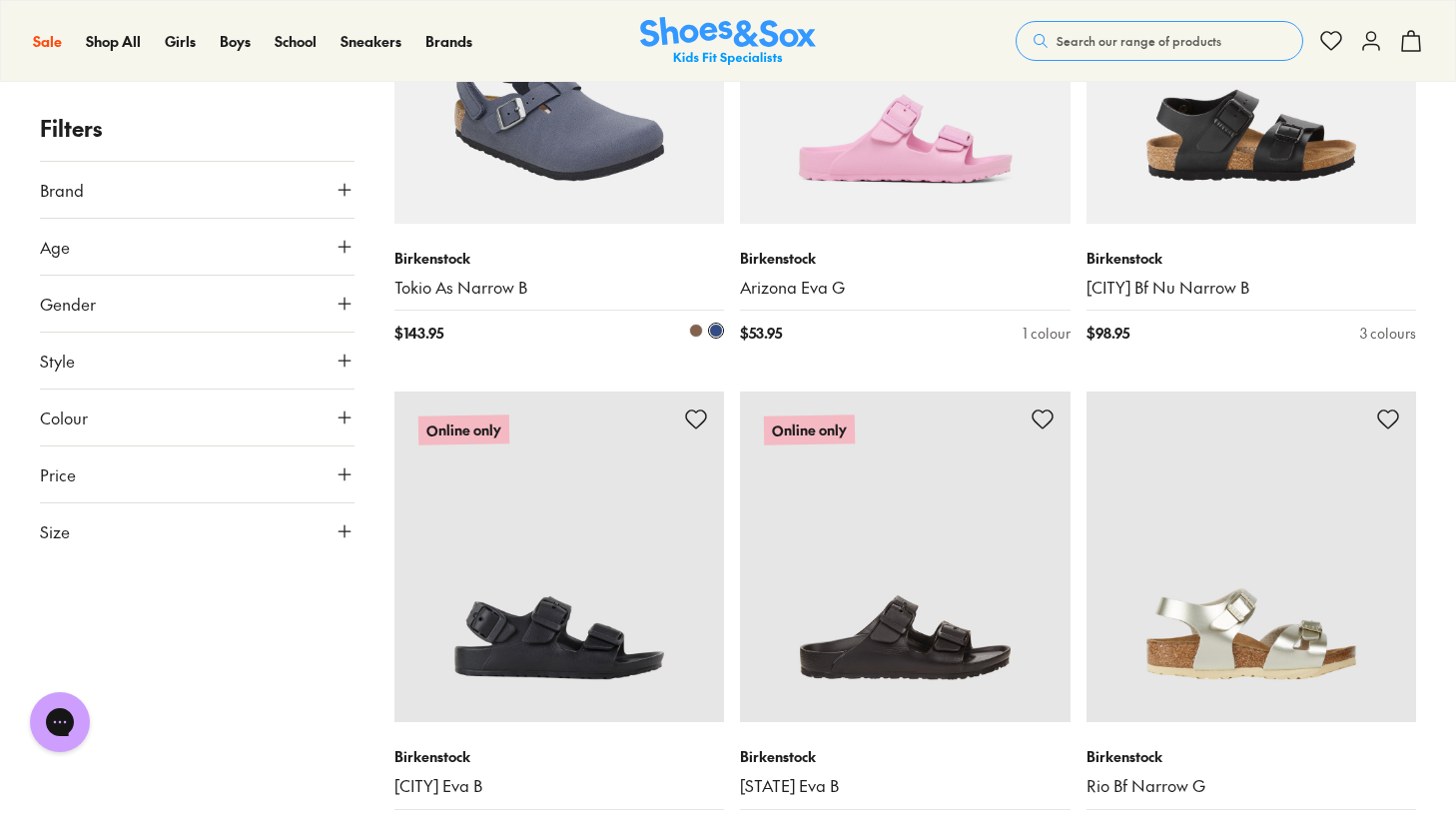click at bounding box center (559, 58) 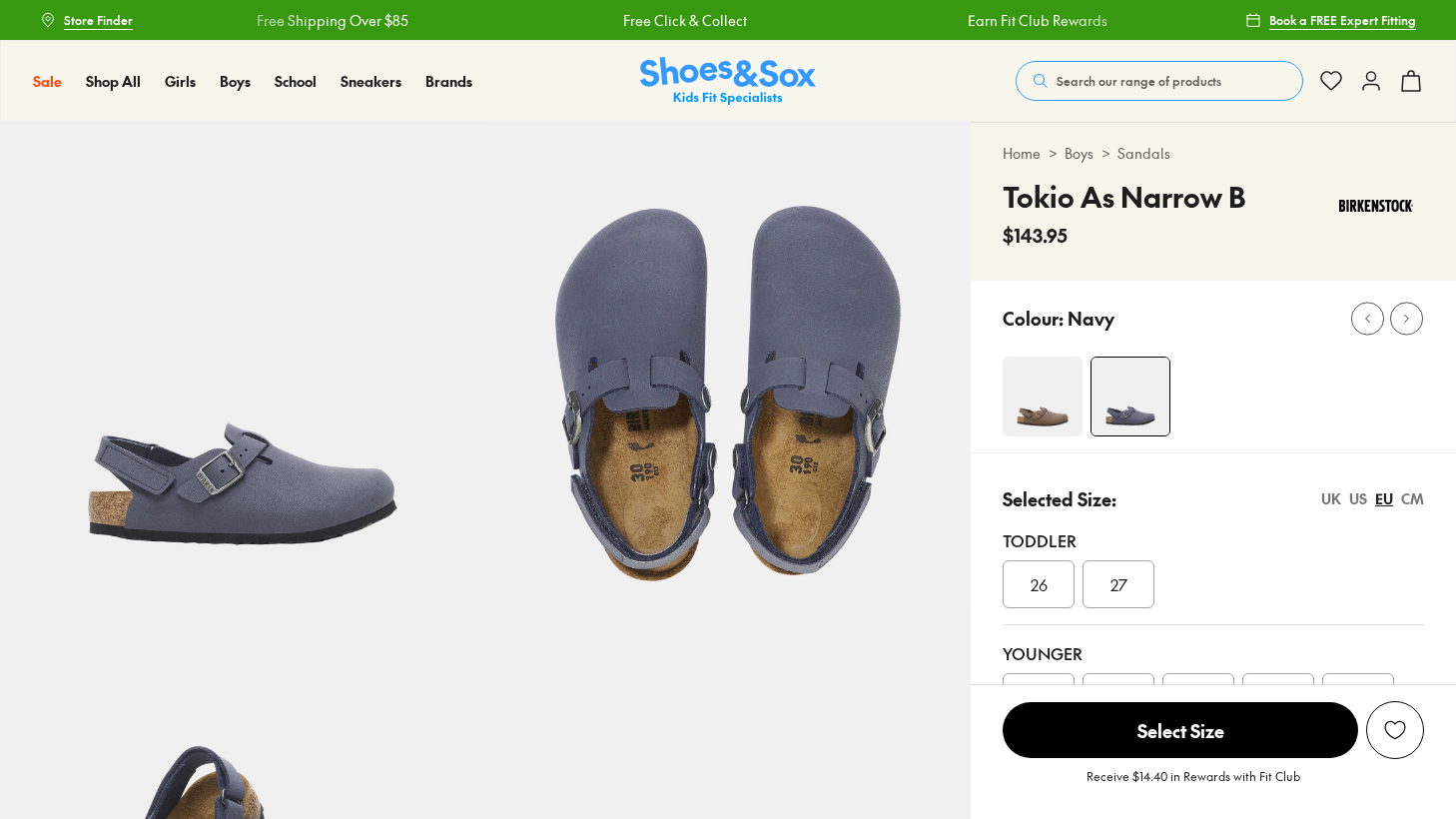 scroll, scrollTop: 0, scrollLeft: 0, axis: both 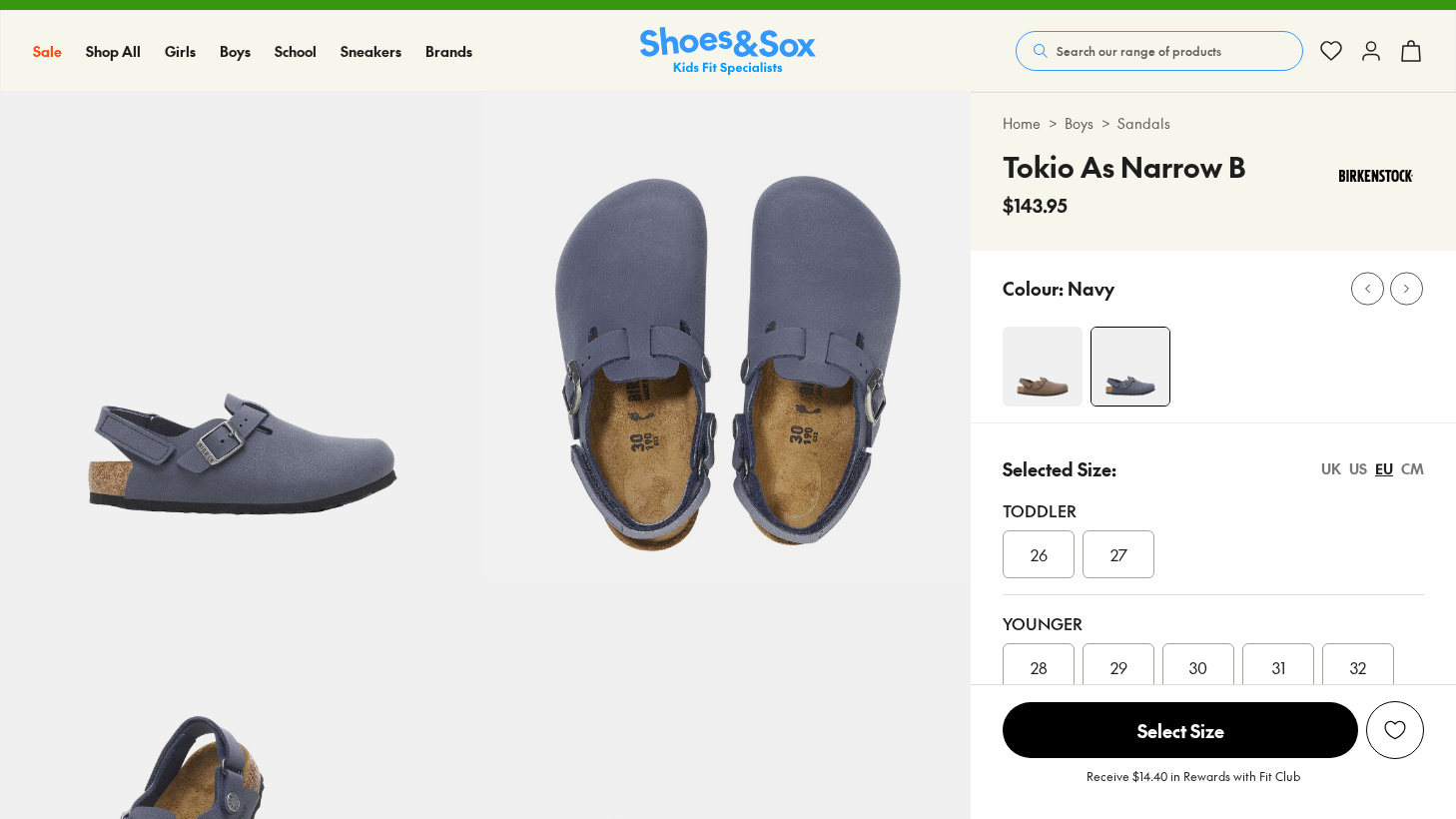 select on "*" 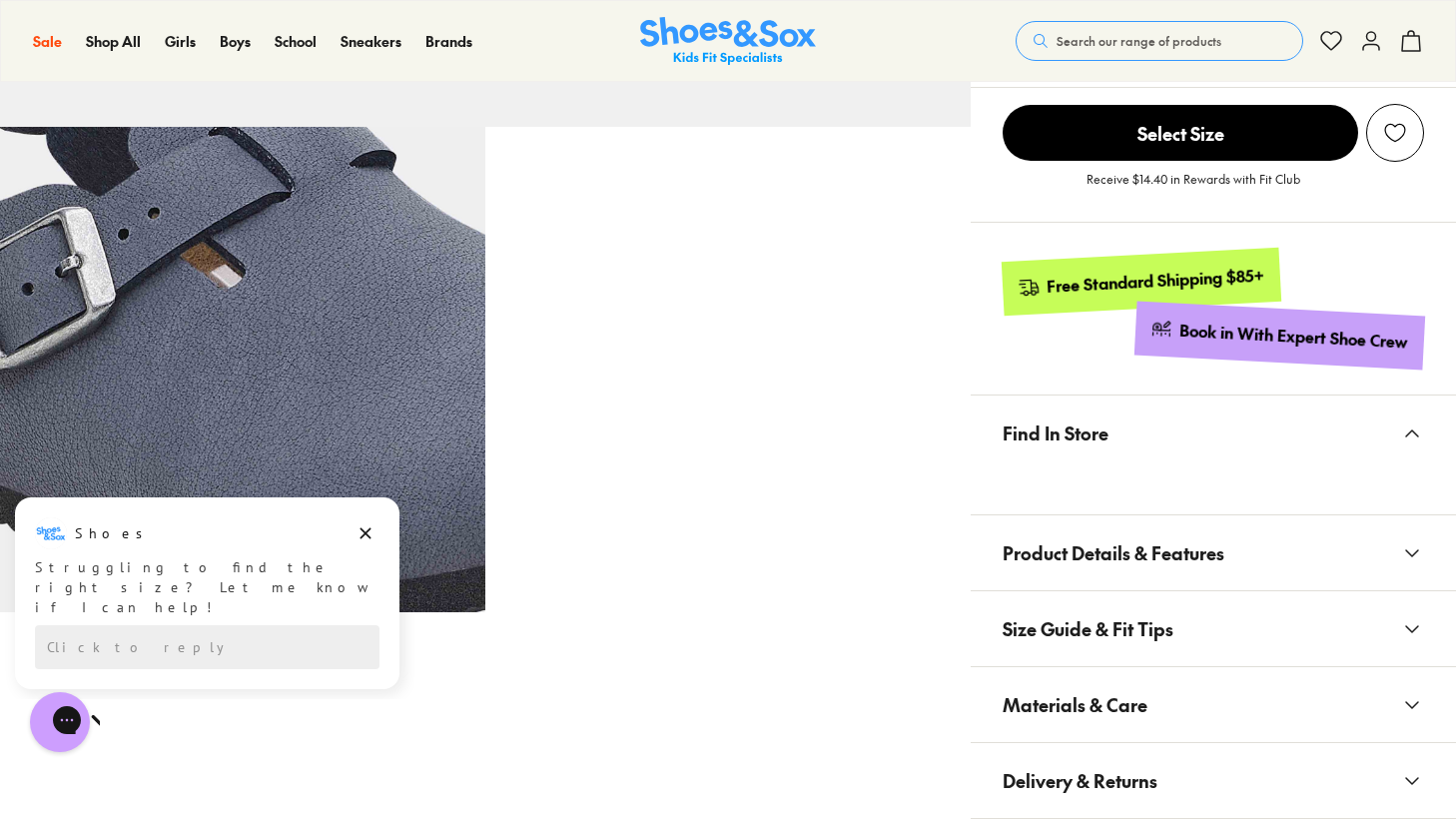 scroll, scrollTop: 524, scrollLeft: 0, axis: vertical 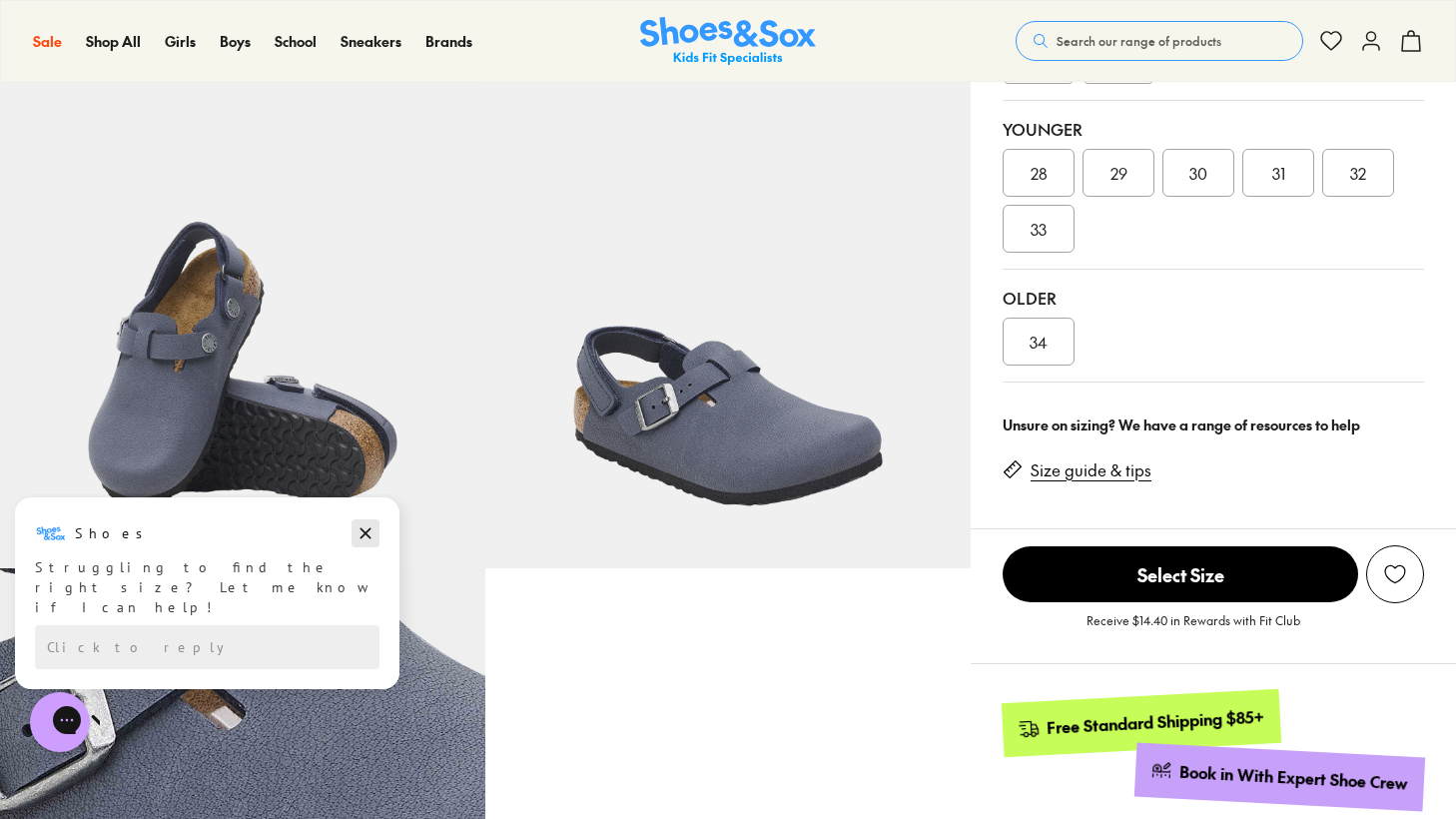 click 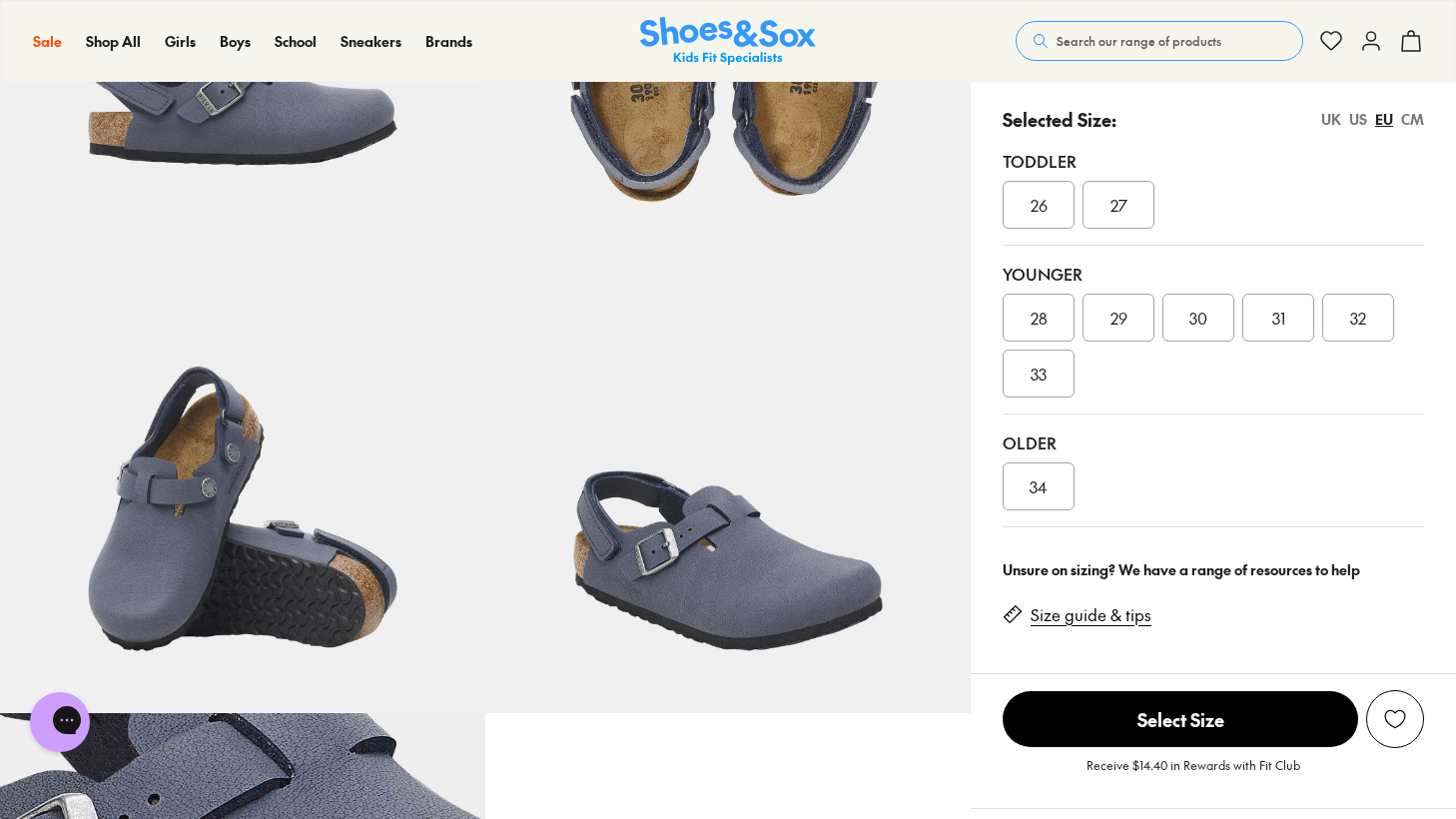 scroll, scrollTop: 0, scrollLeft: 0, axis: both 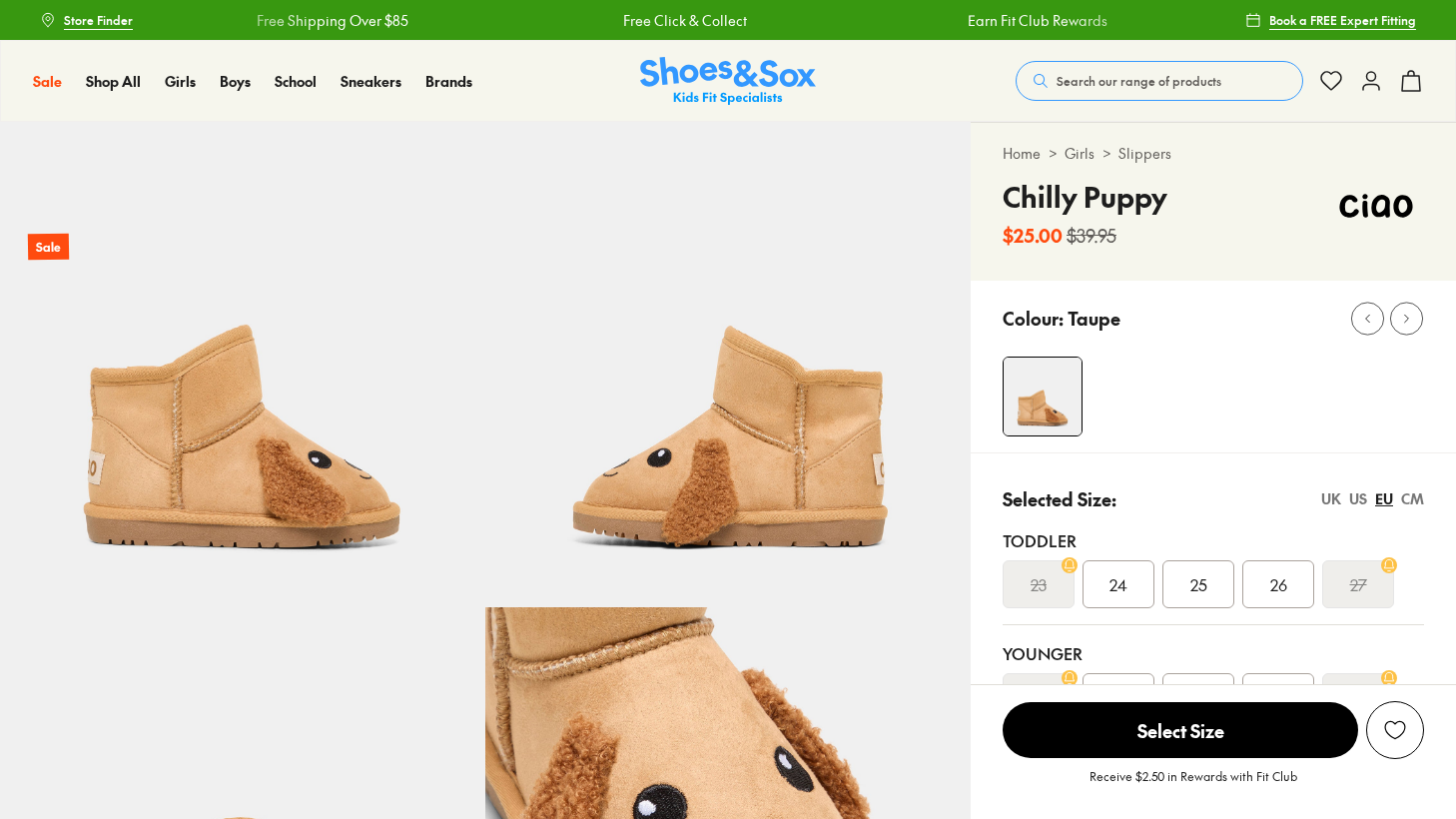select on "*" 